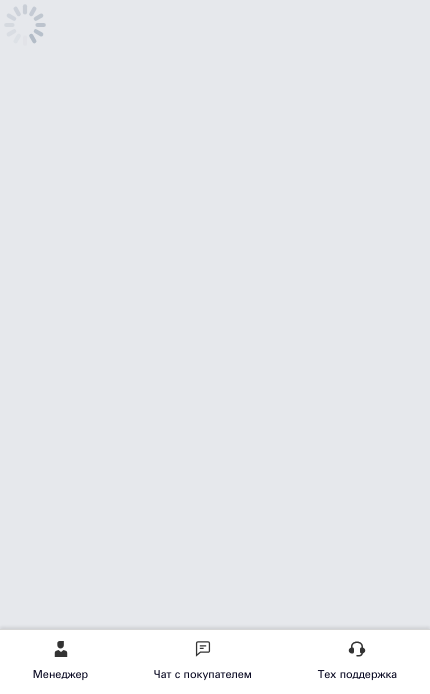 scroll, scrollTop: 0, scrollLeft: 0, axis: both 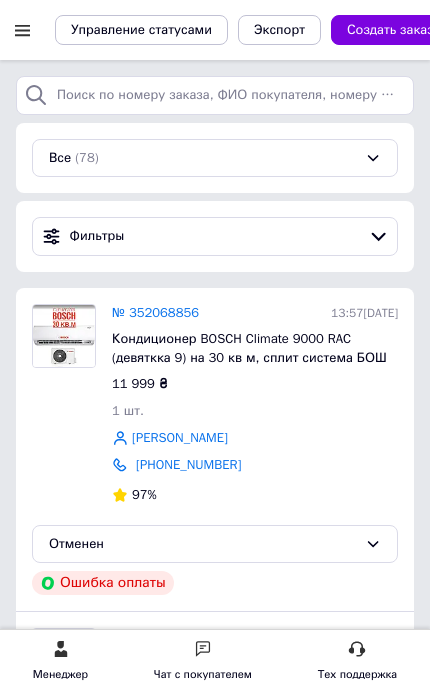 click at bounding box center [22, 30] 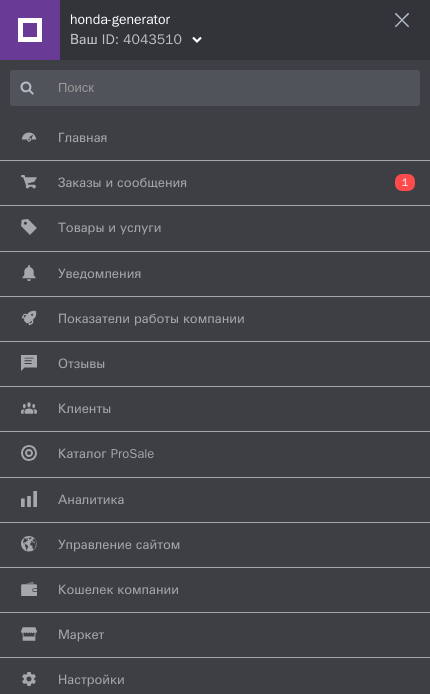 click 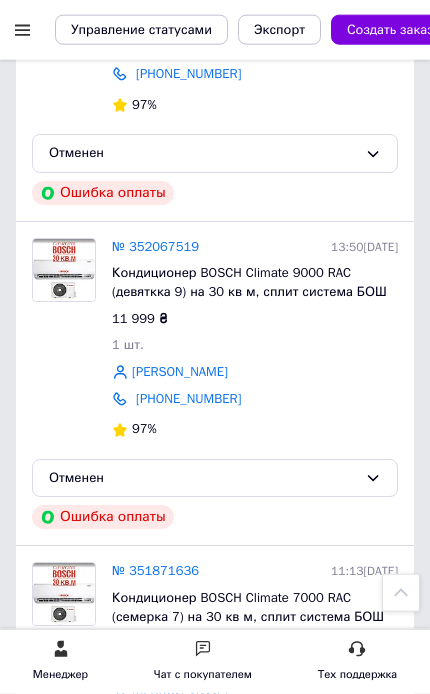 scroll, scrollTop: 659, scrollLeft: 0, axis: vertical 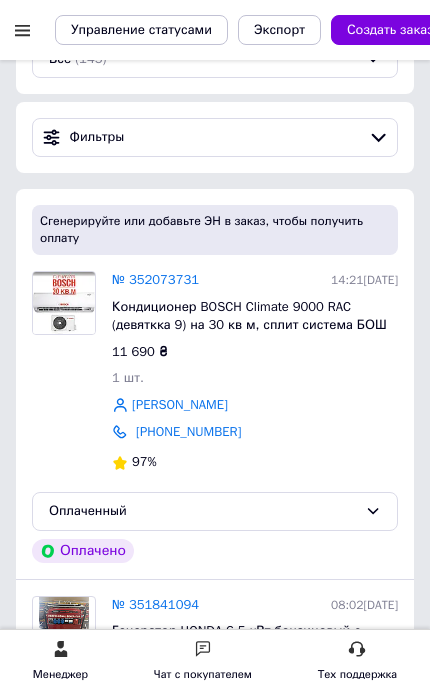 click on "№ 352073731" at bounding box center [155, 279] 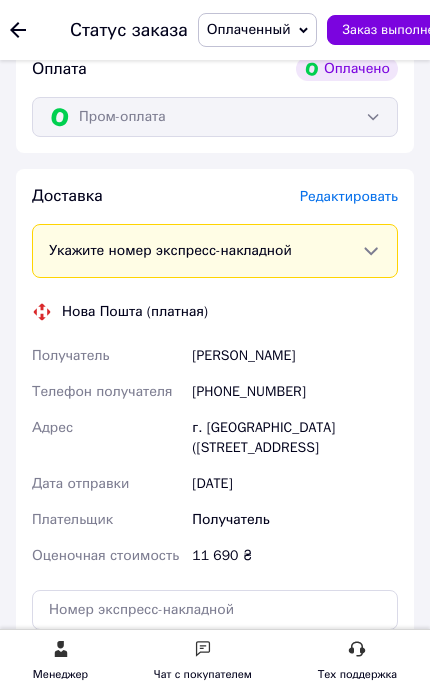 scroll, scrollTop: 1736, scrollLeft: 0, axis: vertical 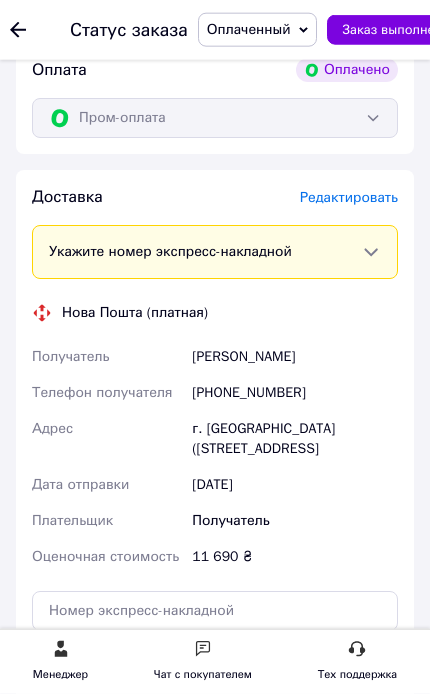 click on "Редактировать" at bounding box center (349, 197) 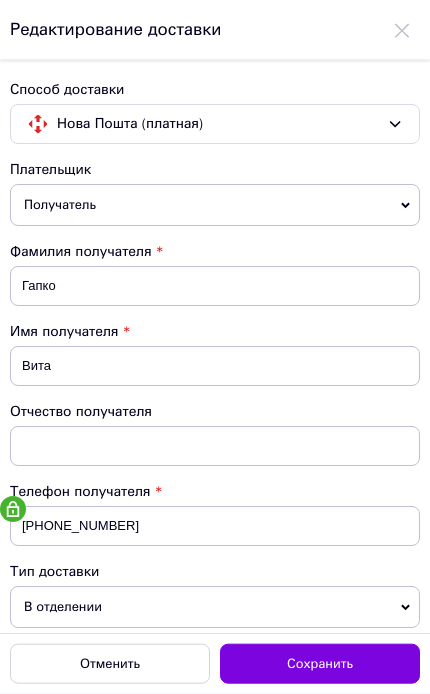 scroll, scrollTop: 0, scrollLeft: 0, axis: both 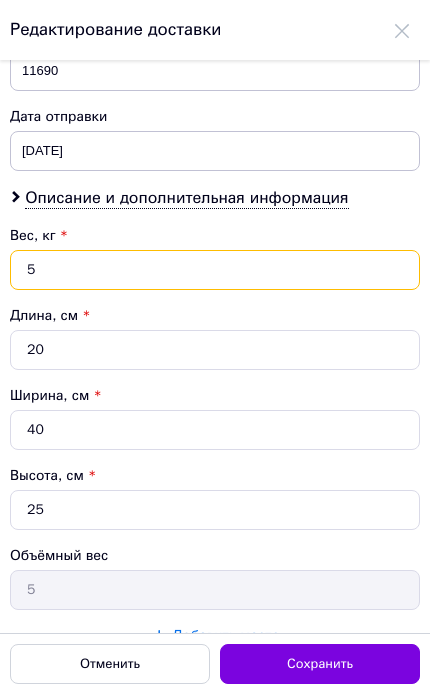 click on "5" at bounding box center [215, 270] 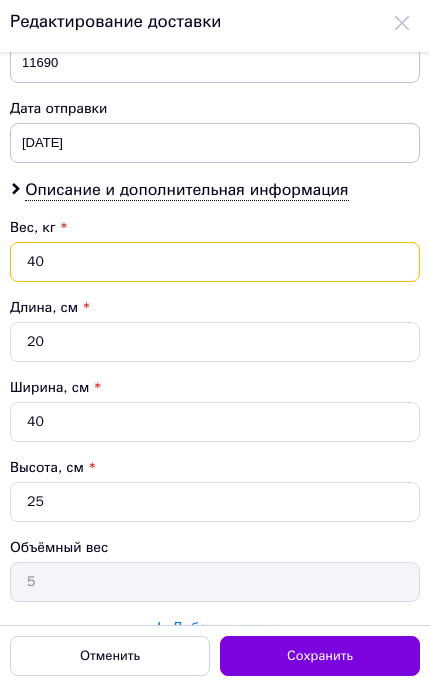type on "40" 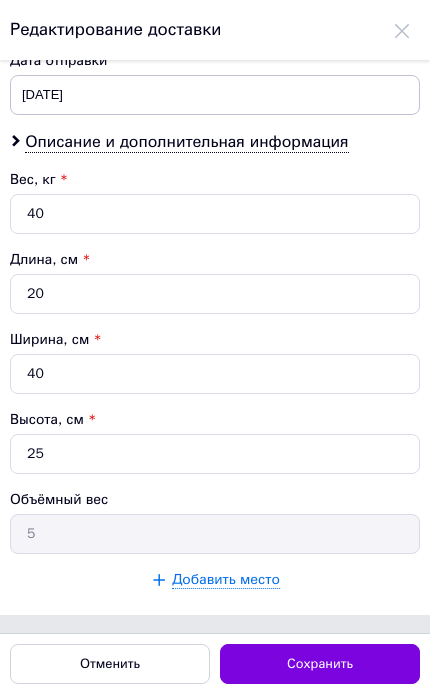 click on "Добавить место" at bounding box center [226, 580] 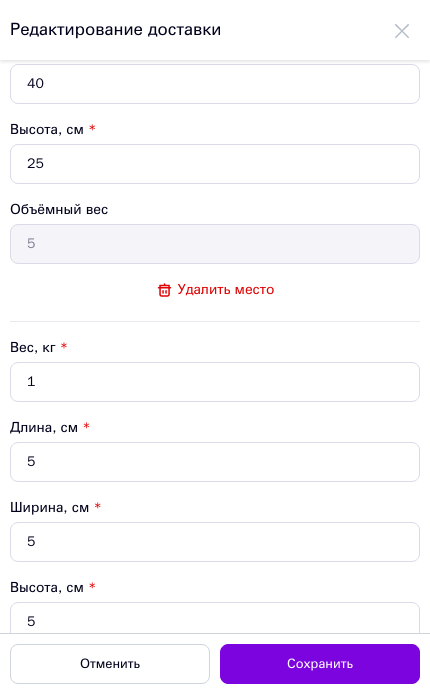 scroll, scrollTop: 1390, scrollLeft: 0, axis: vertical 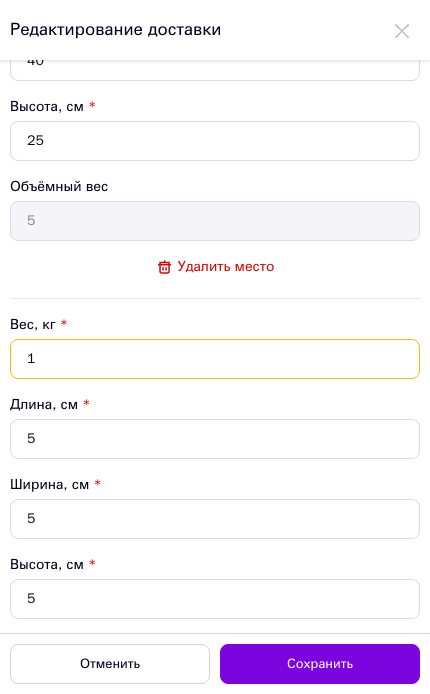 click on "1" at bounding box center [215, -99] 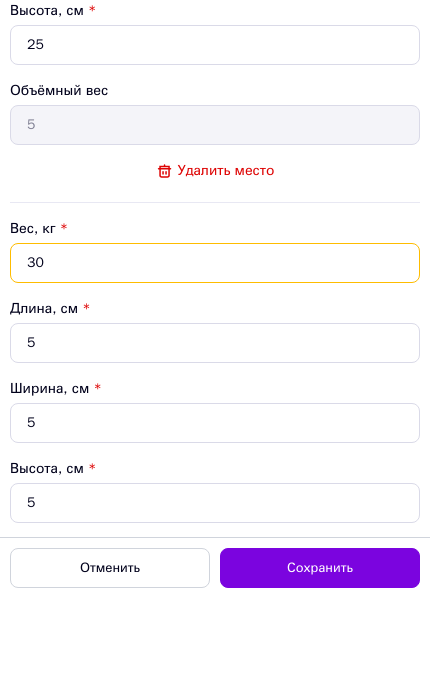 type on "30" 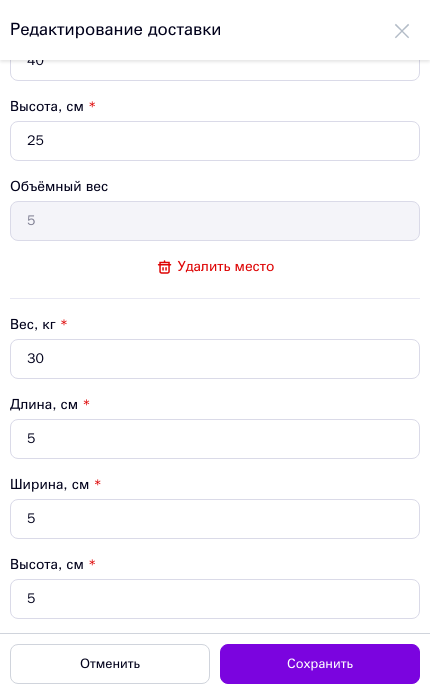 click on "Сохранить" at bounding box center [320, 664] 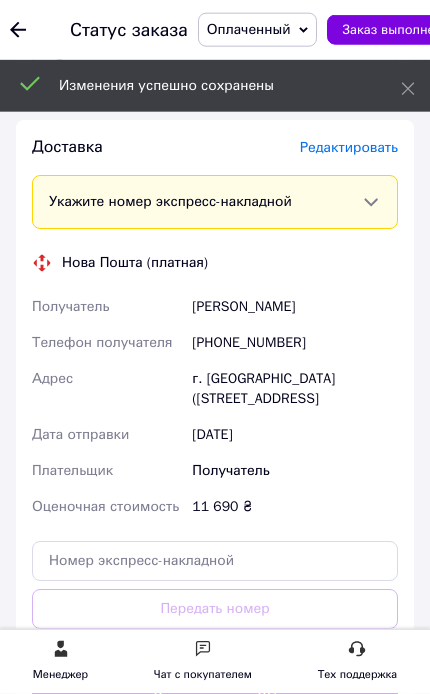 scroll, scrollTop: 1787, scrollLeft: 0, axis: vertical 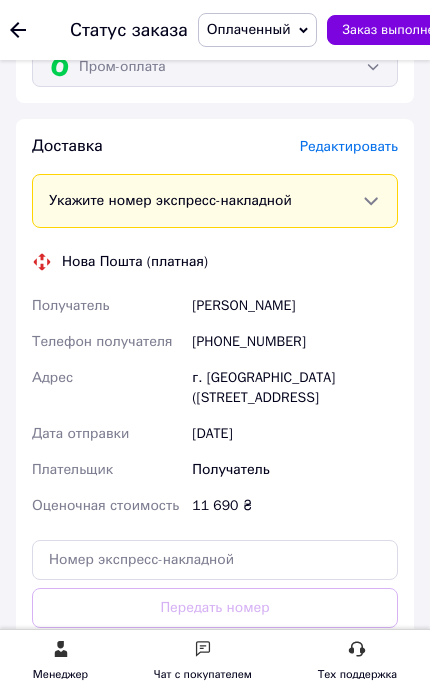 click on "Сгенерировать ЭН" at bounding box center [215, 697] 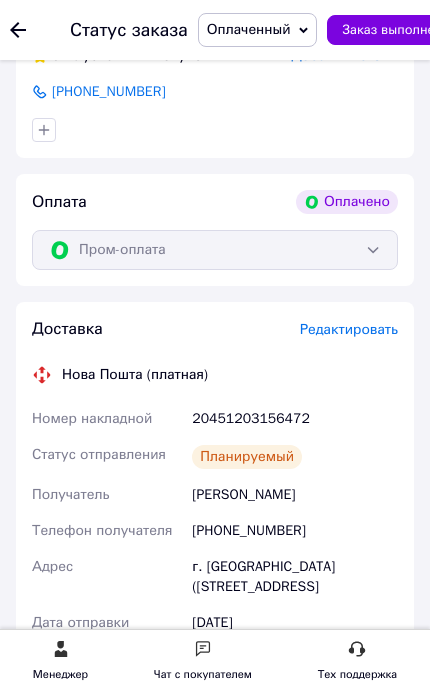 scroll, scrollTop: 1599, scrollLeft: 0, axis: vertical 